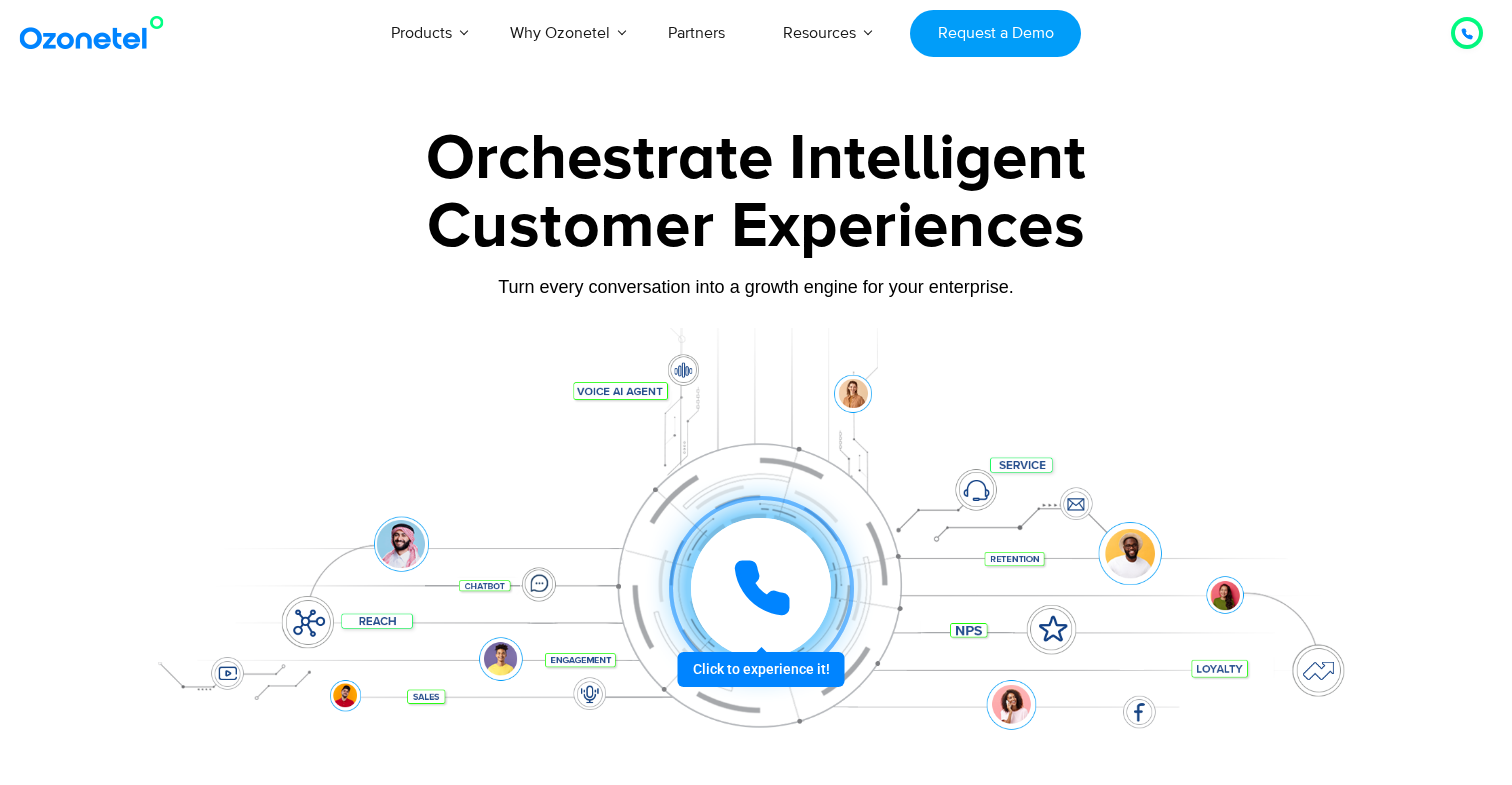 scroll, scrollTop: 0, scrollLeft: 0, axis: both 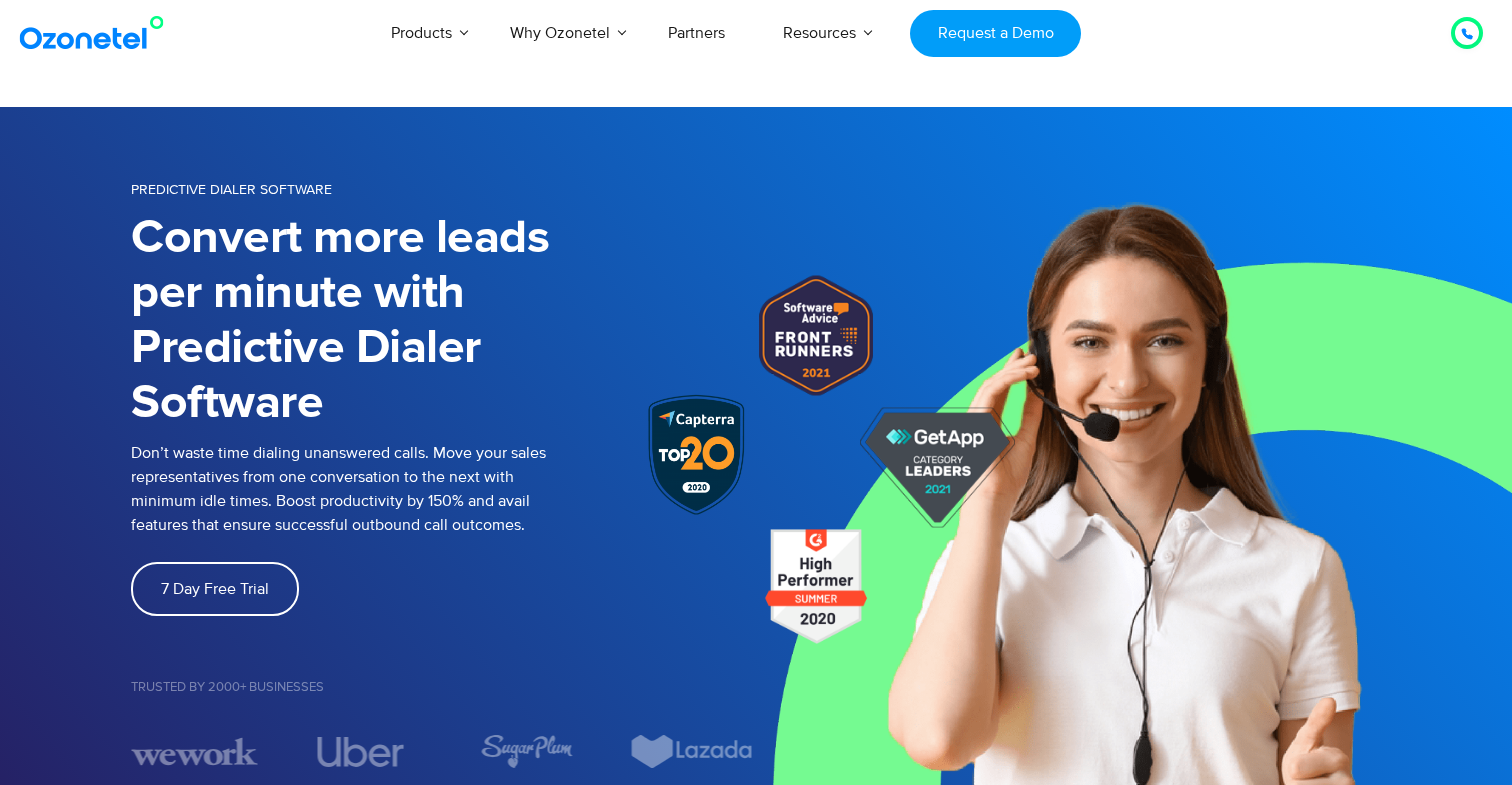 click at bounding box center (1467, 33) 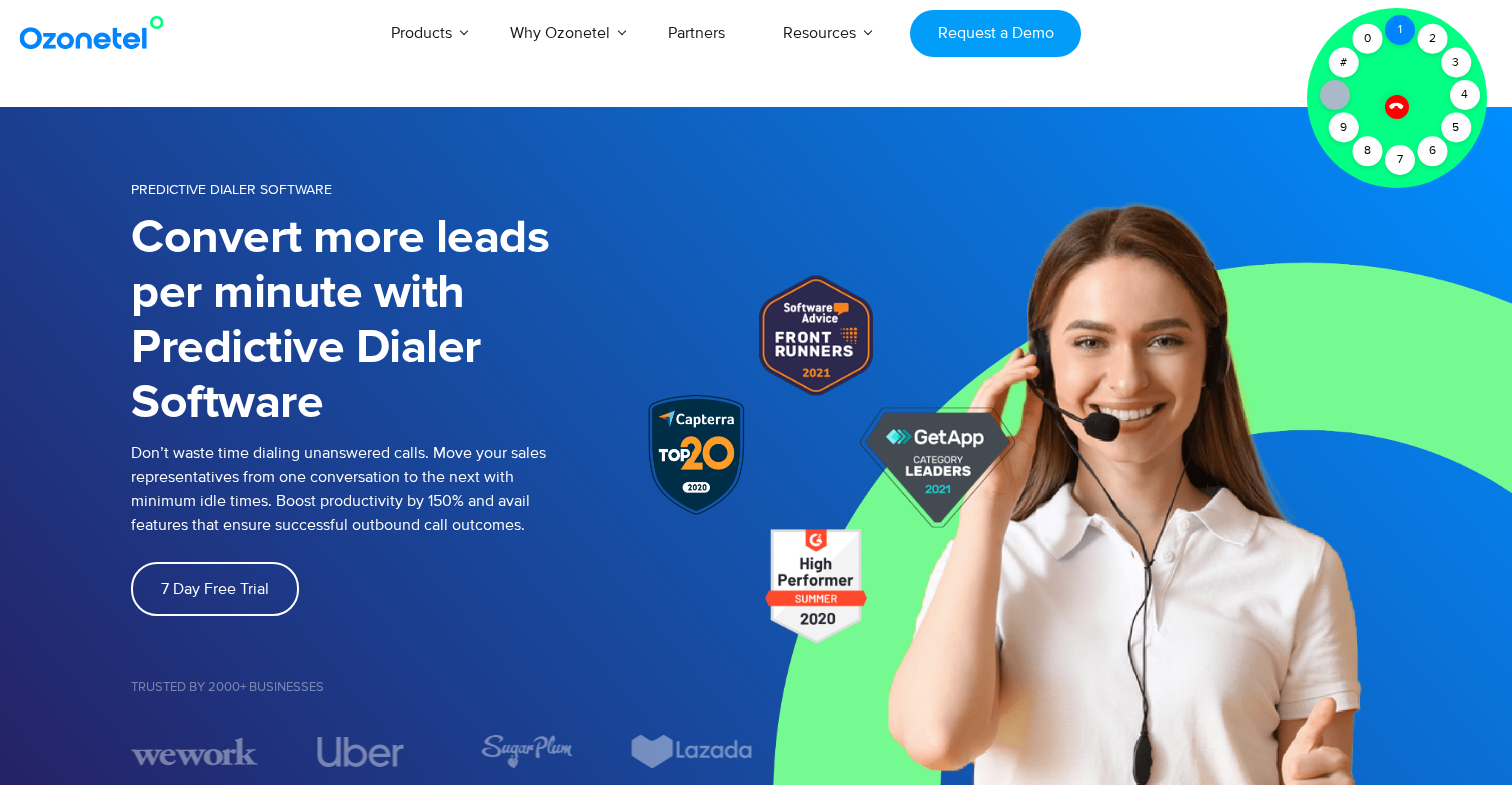 click on "1" at bounding box center (1400, 30) 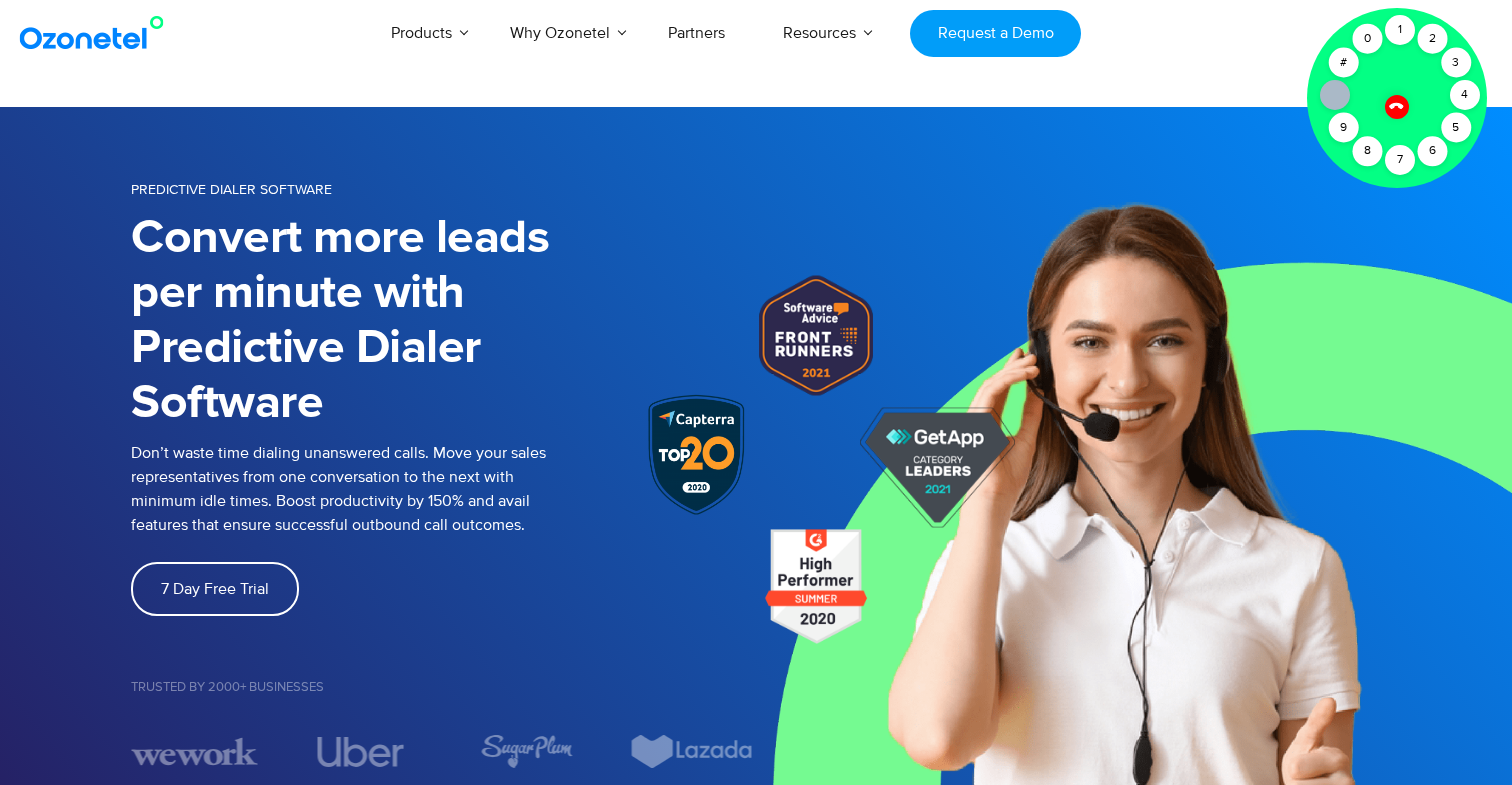 click at bounding box center [816, 336] 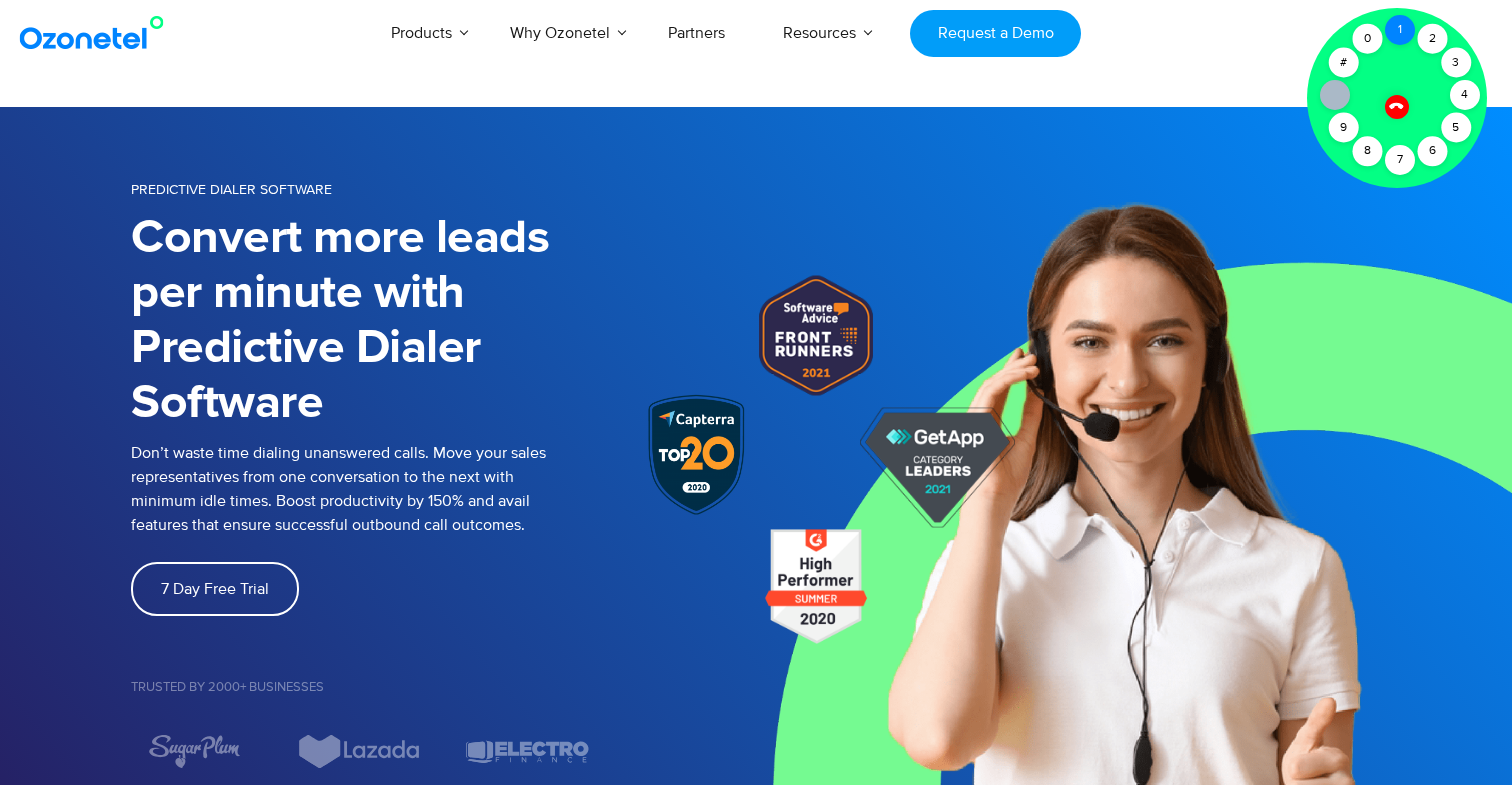 click on "1" at bounding box center (1400, 30) 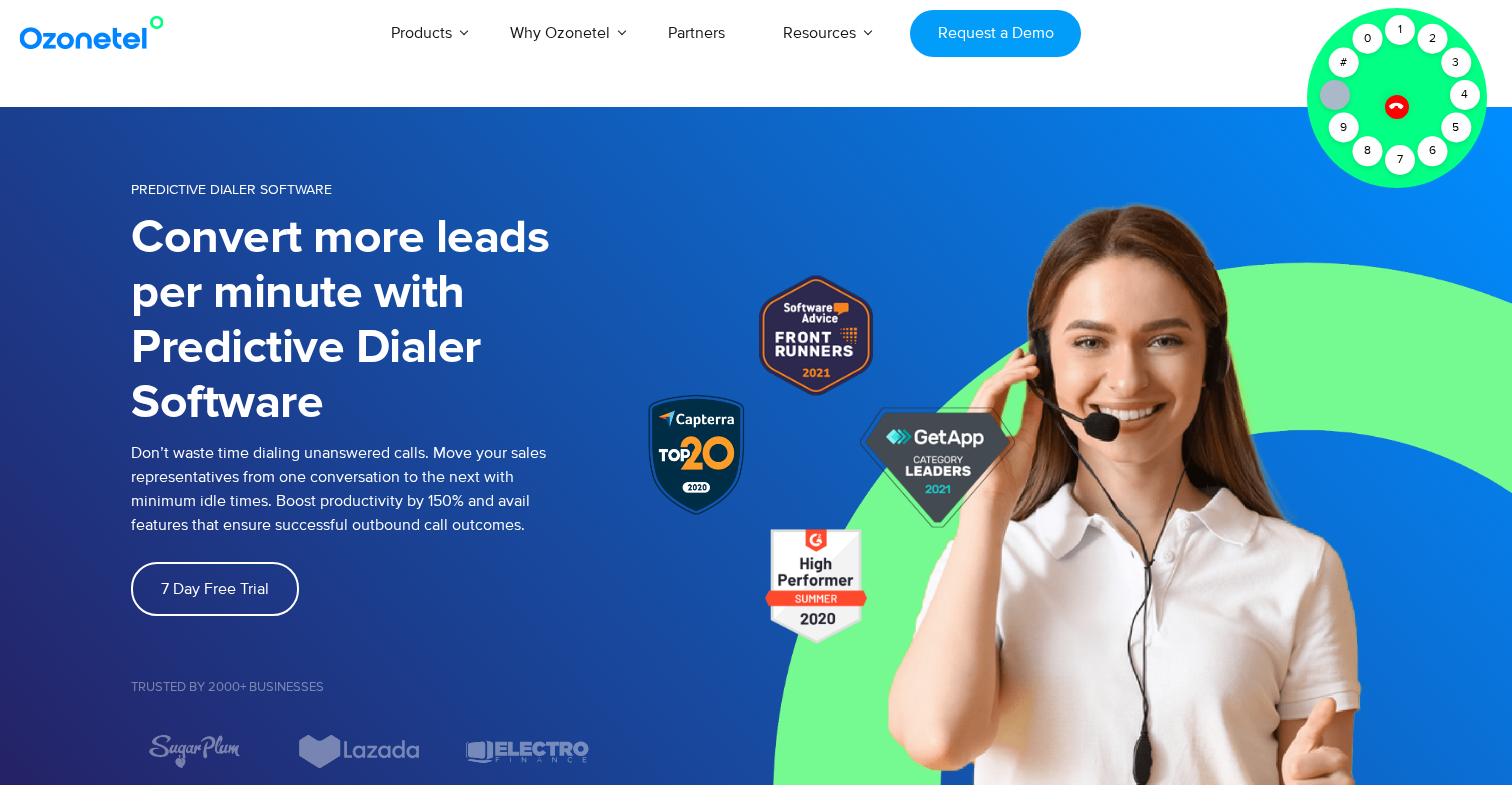 click 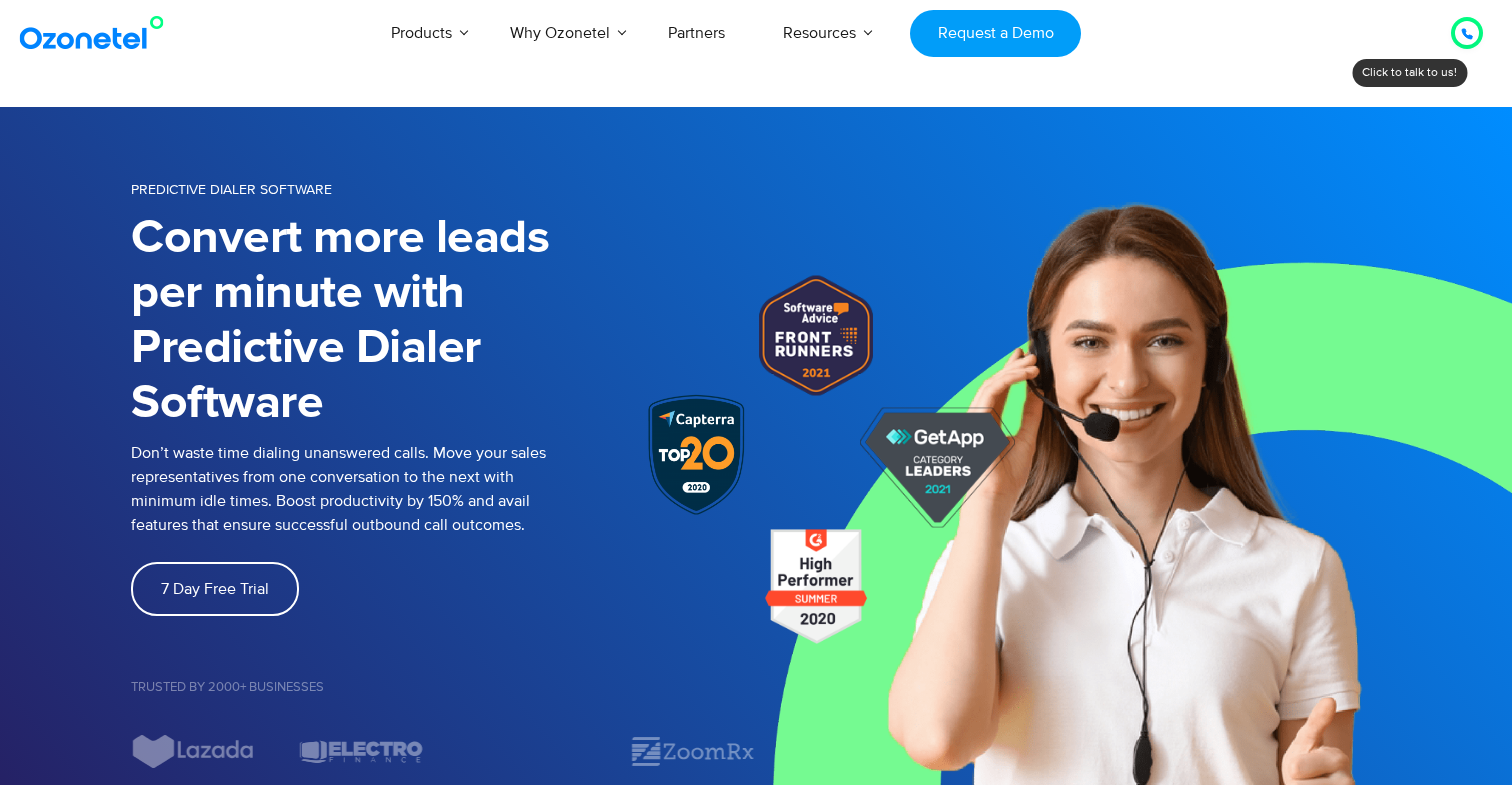 click 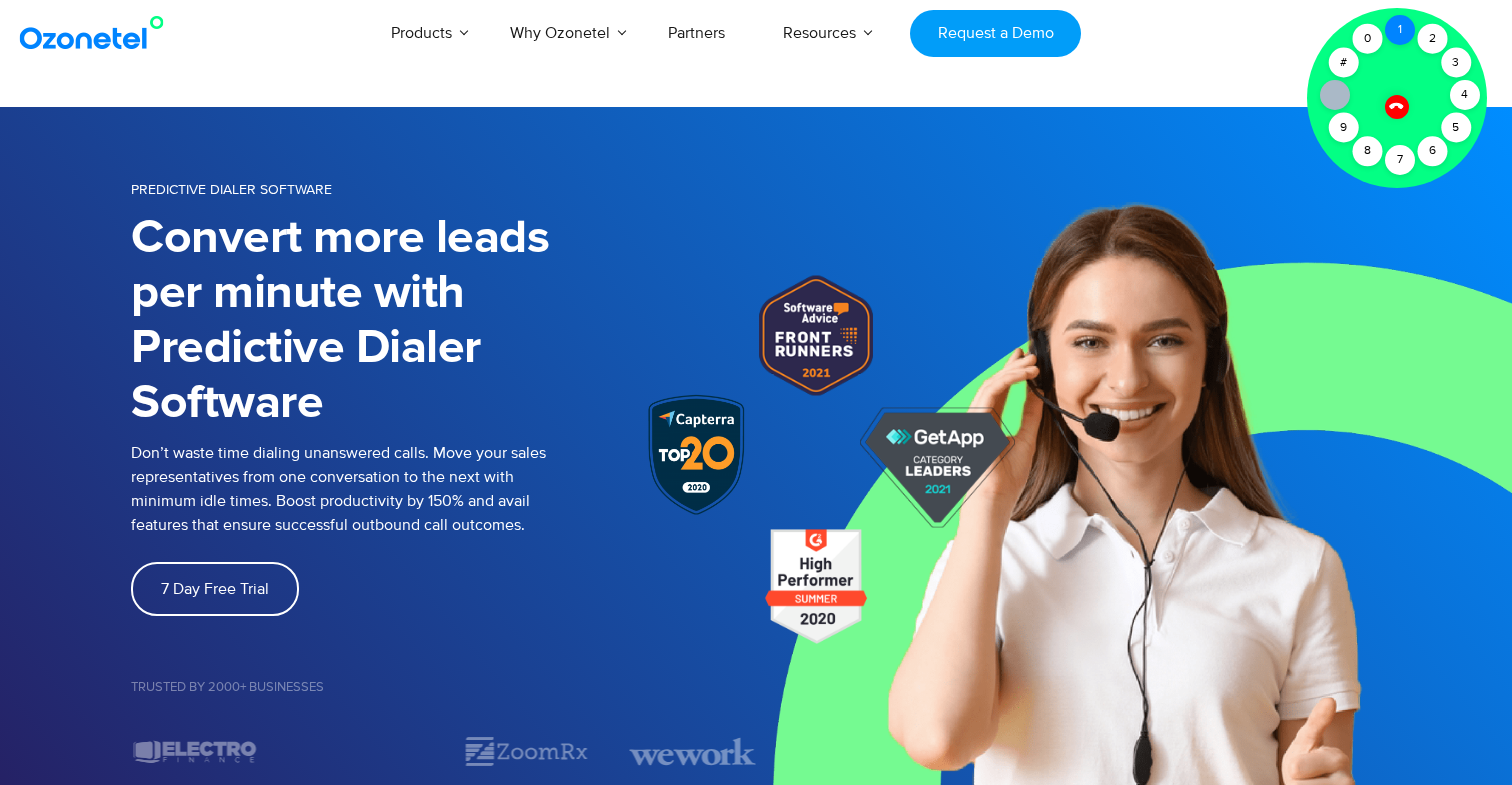click on "1" at bounding box center [1400, 30] 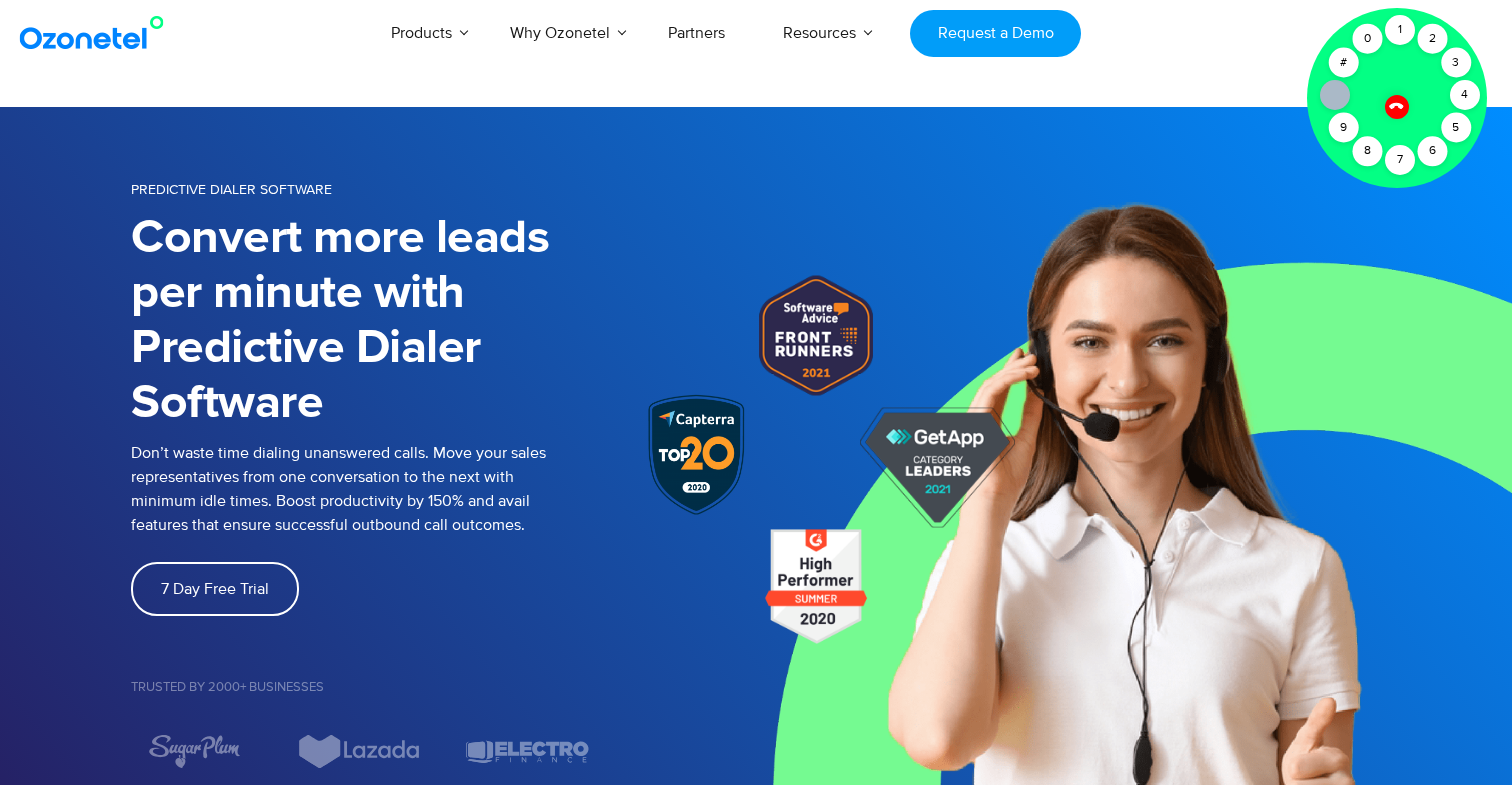 click at bounding box center (1397, 107) 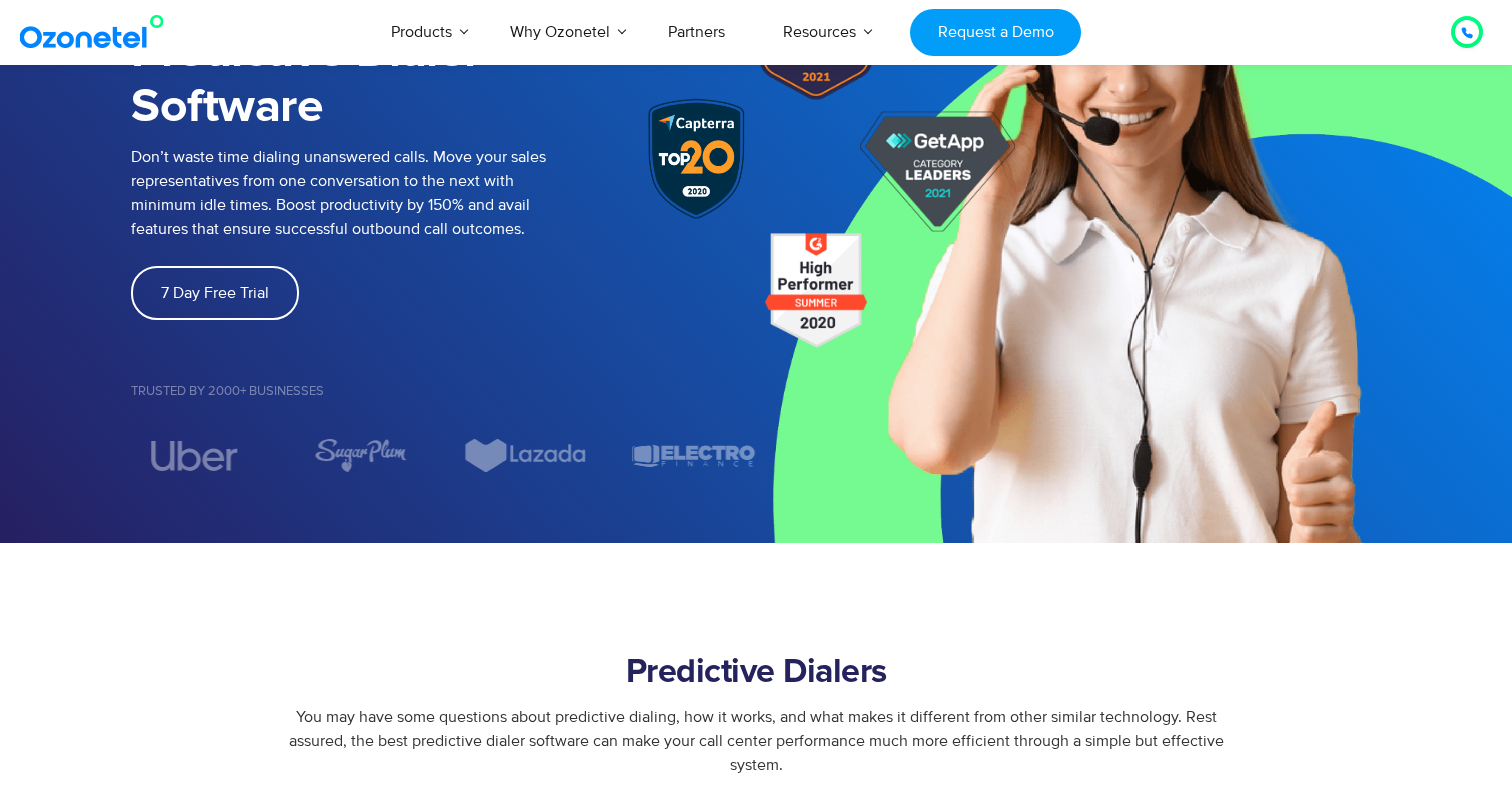 scroll, scrollTop: 0, scrollLeft: 0, axis: both 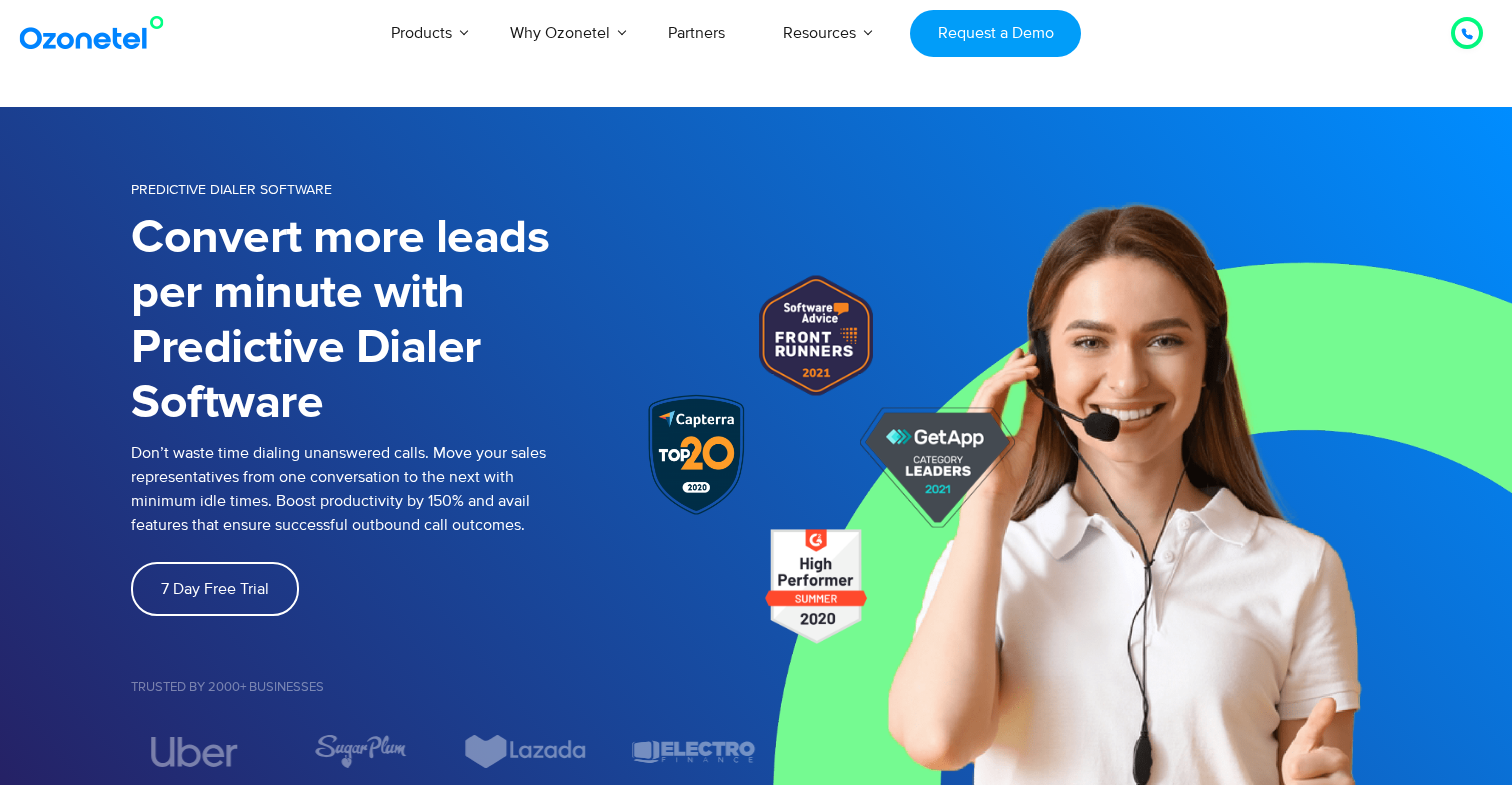 click at bounding box center [1467, 33] 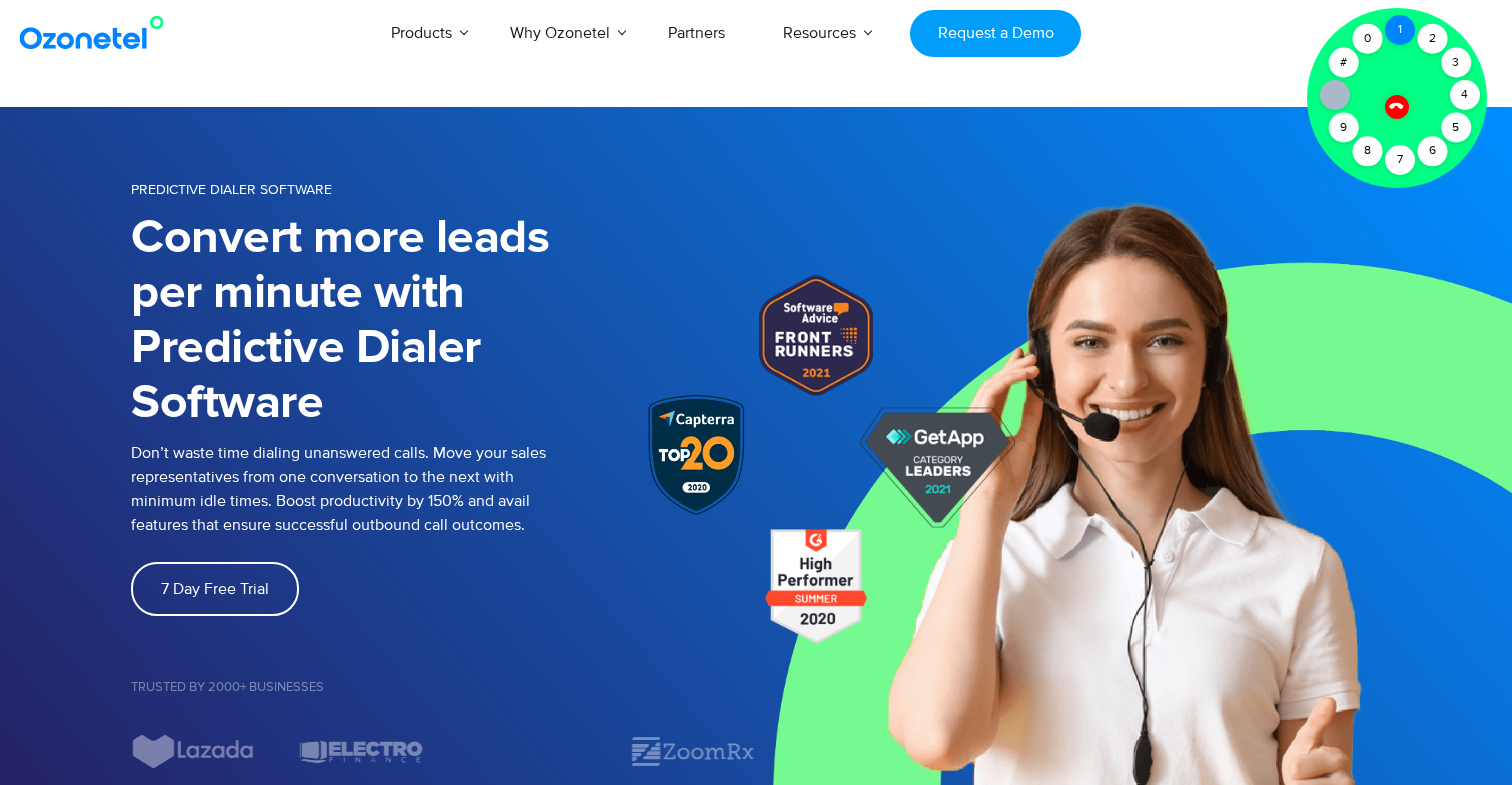 click on "1" at bounding box center (1400, 30) 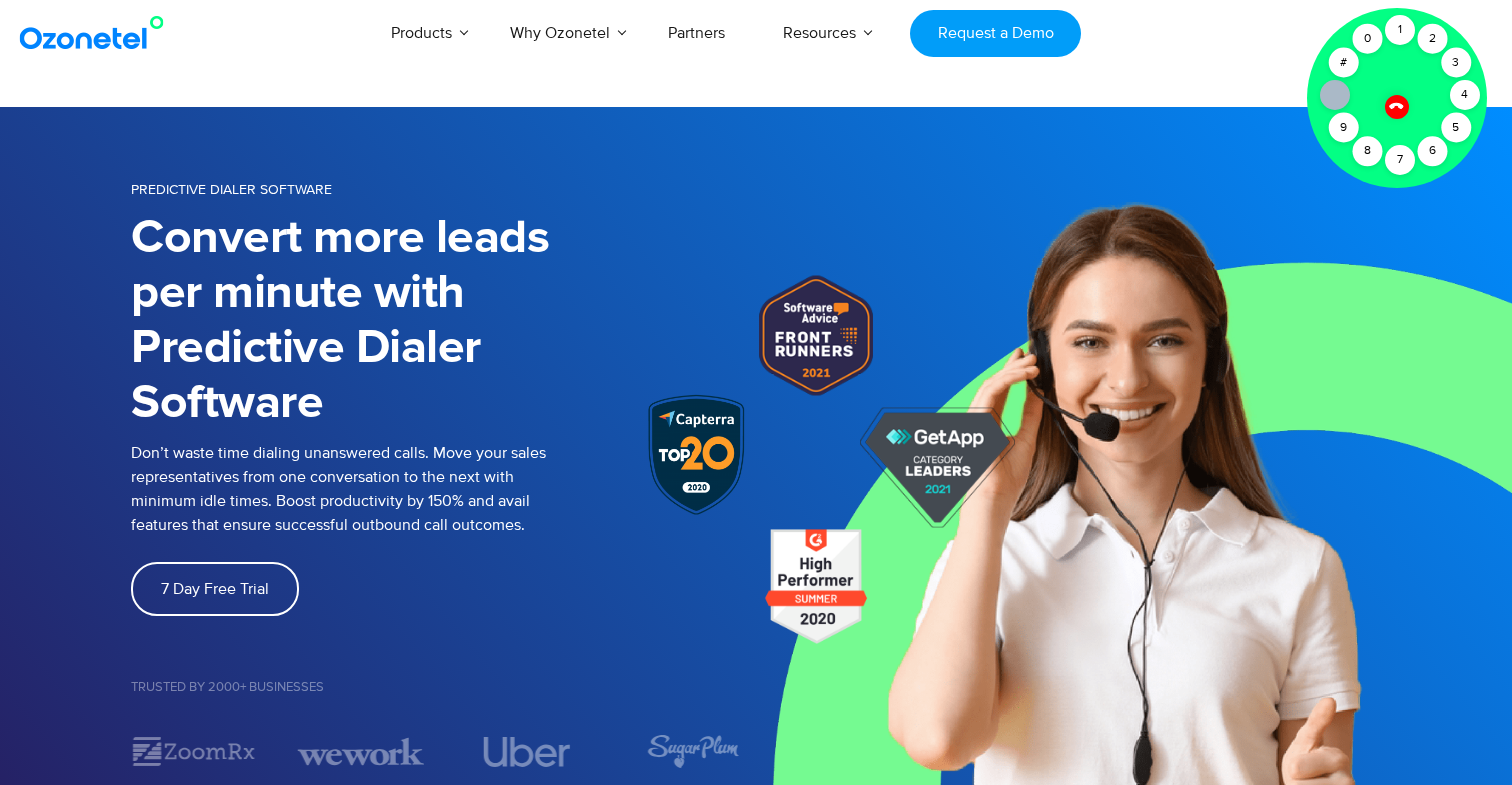 click 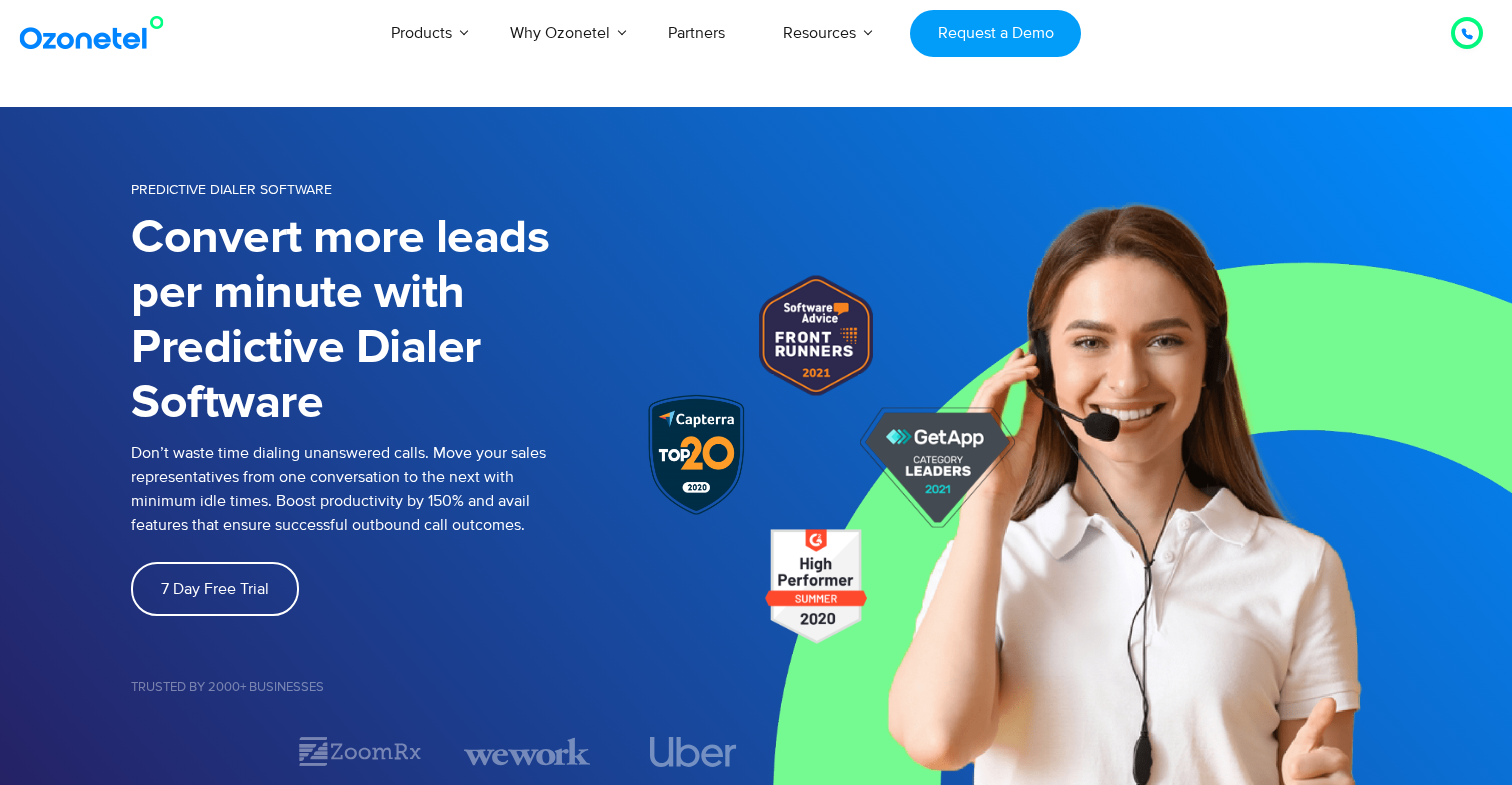 scroll, scrollTop: 0, scrollLeft: 0, axis: both 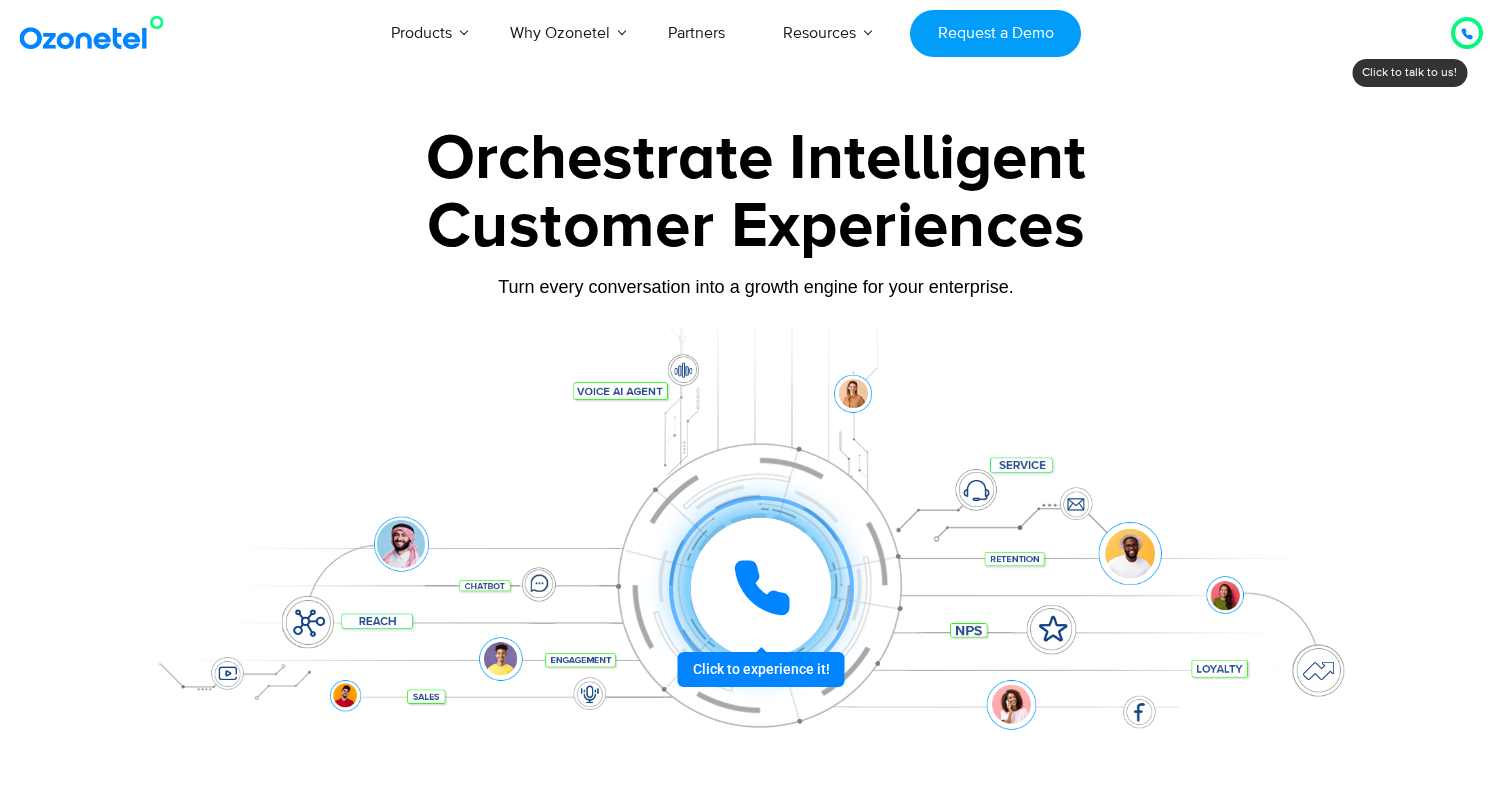 click 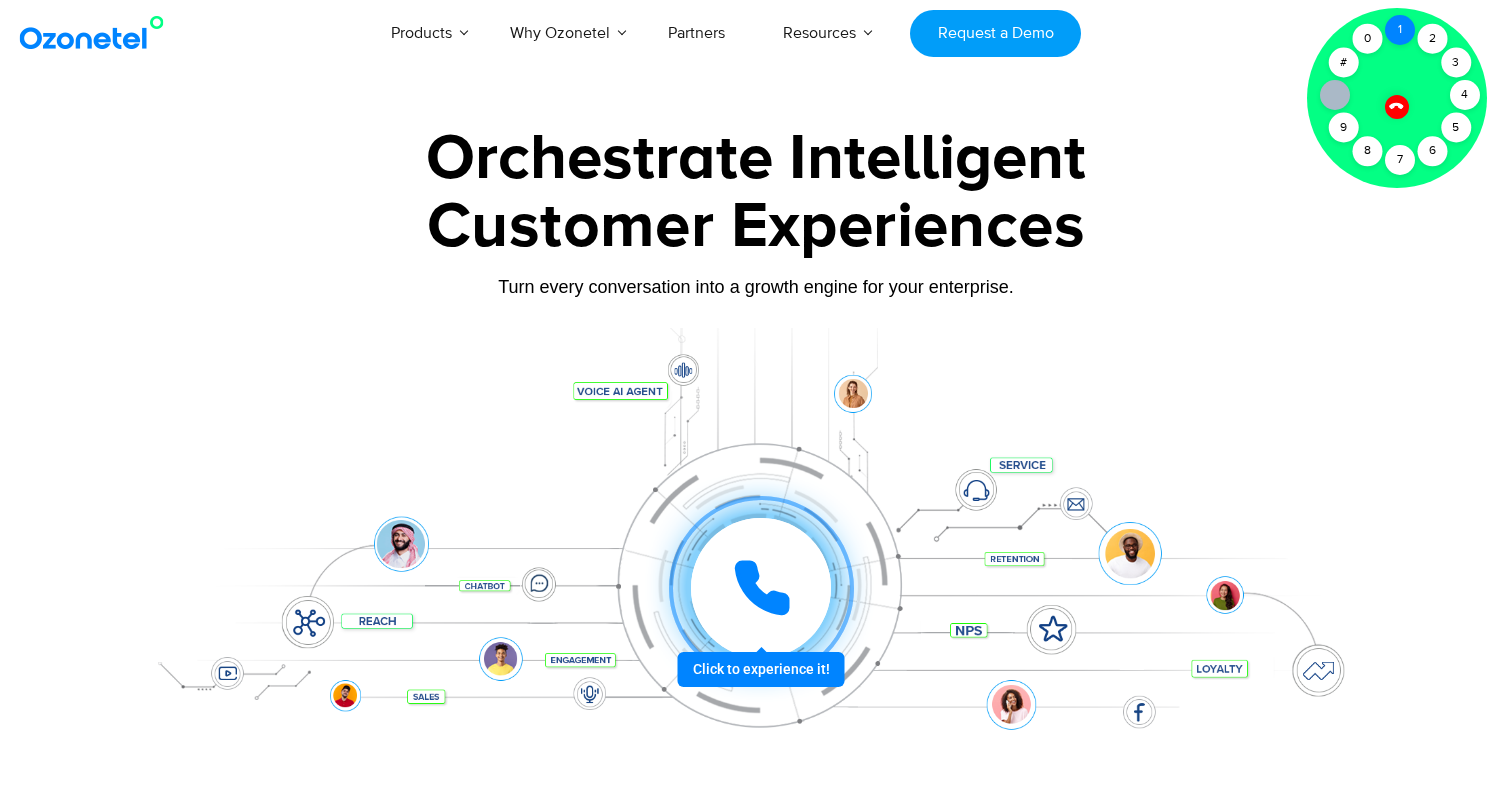 click on "1" at bounding box center [1400, 30] 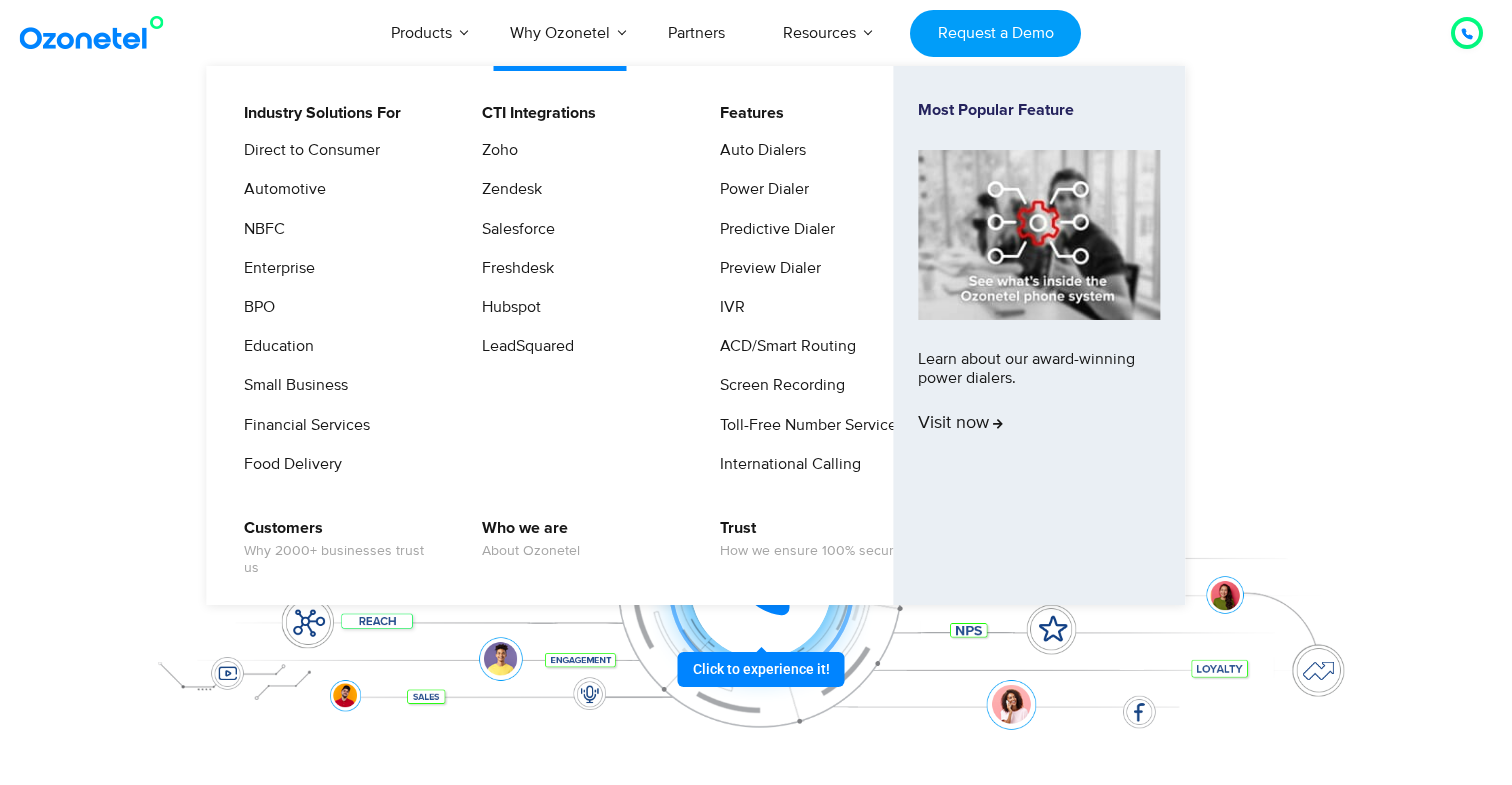 scroll, scrollTop: 0, scrollLeft: 0, axis: both 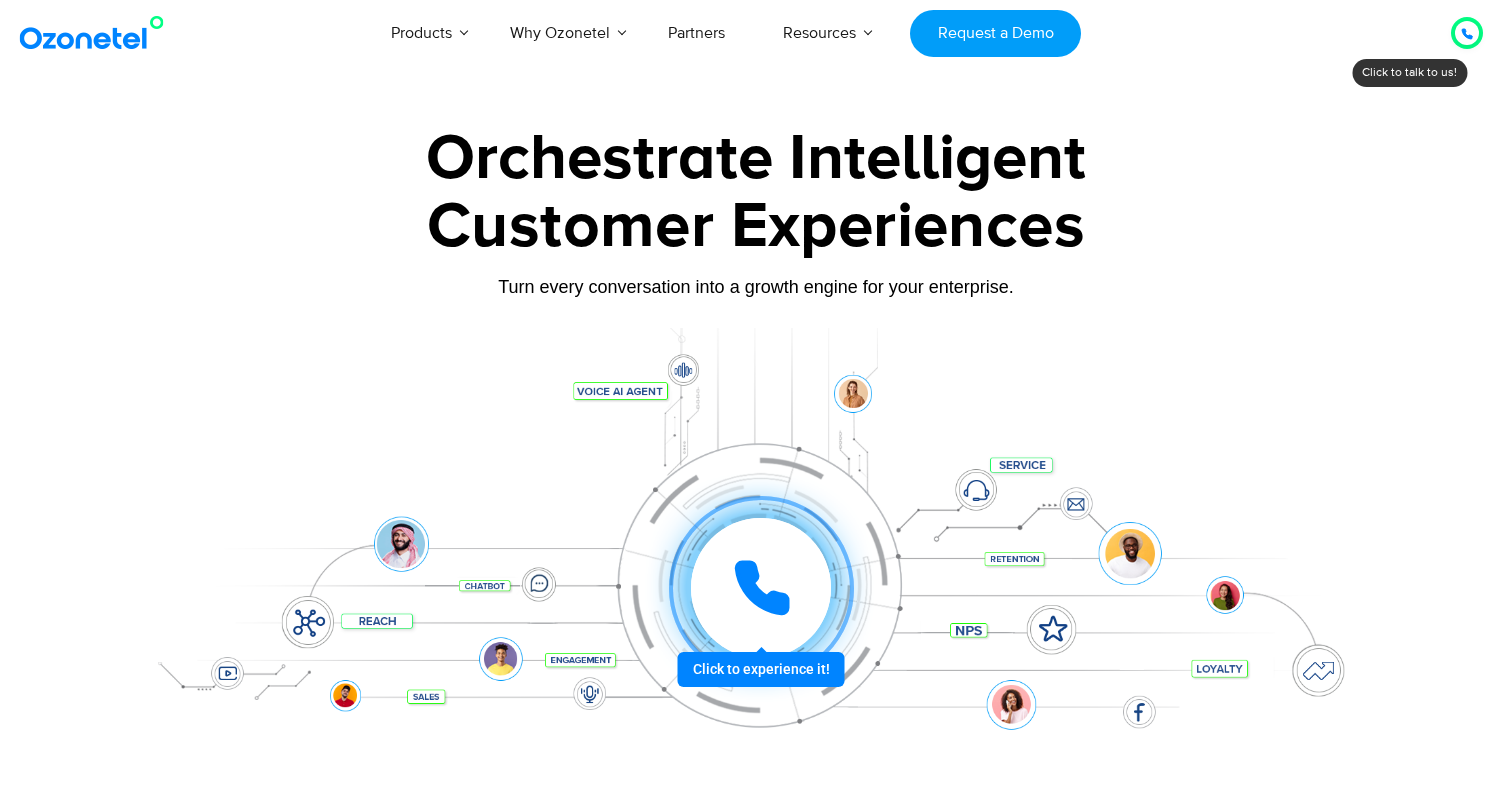 click 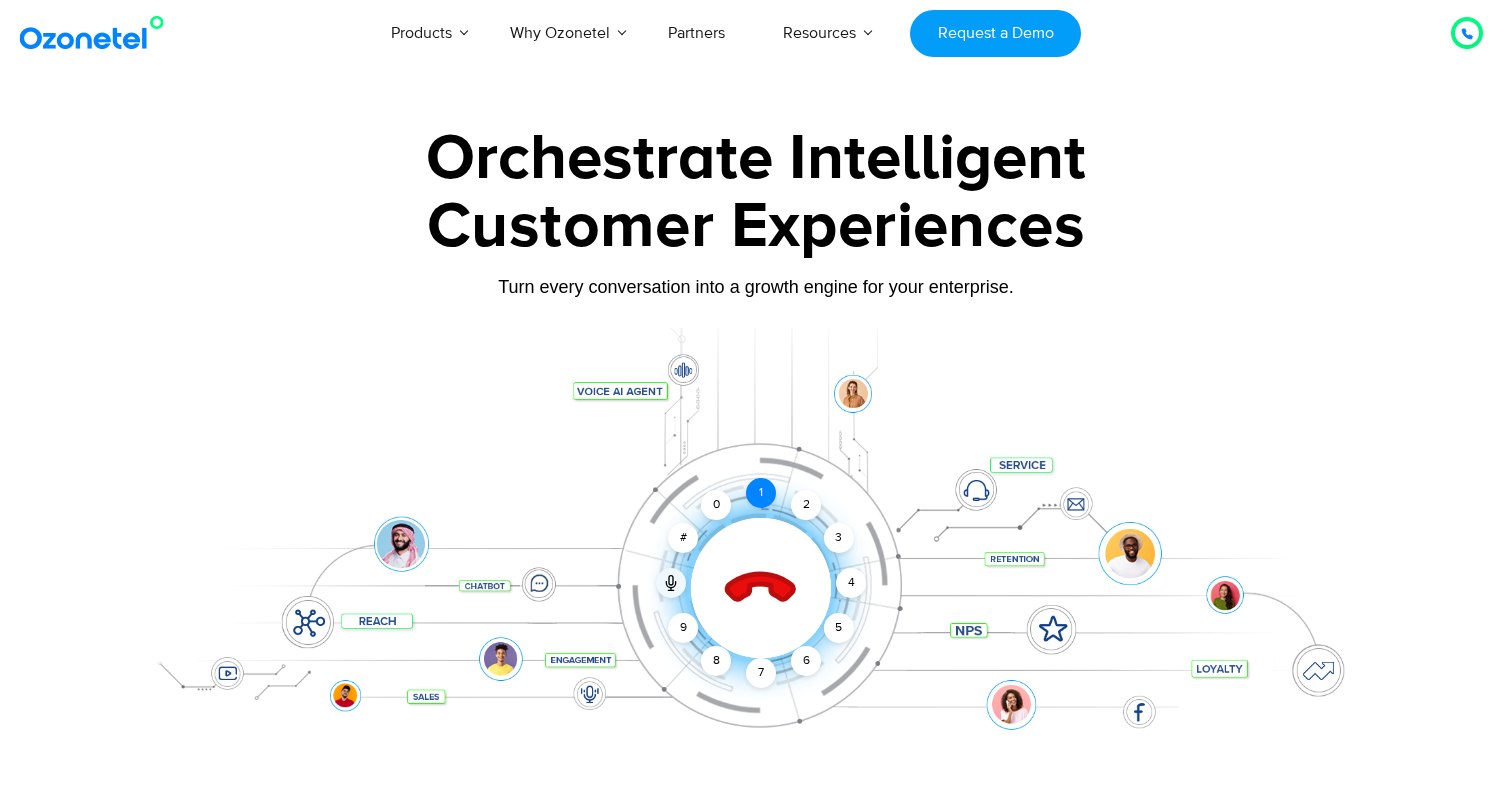 click on "1" at bounding box center [761, 493] 